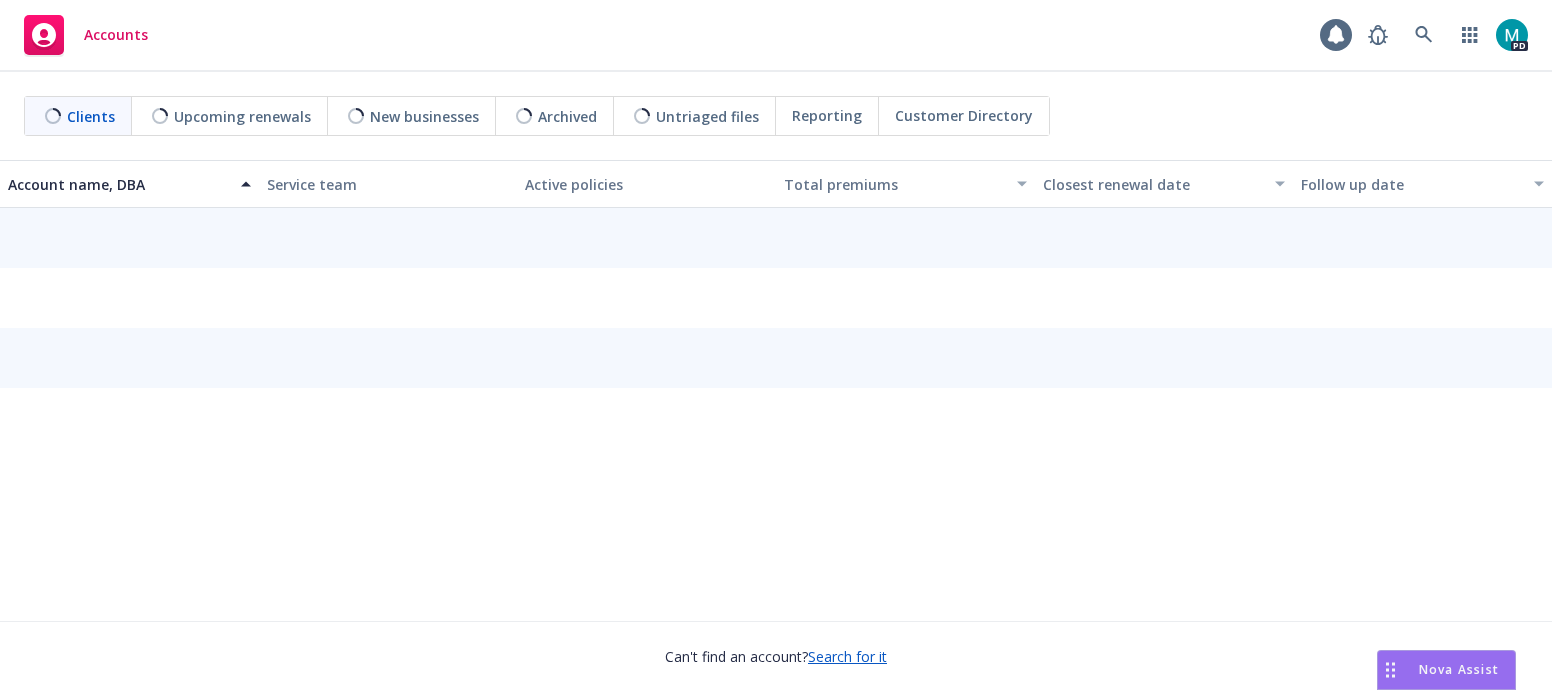 scroll, scrollTop: 0, scrollLeft: 0, axis: both 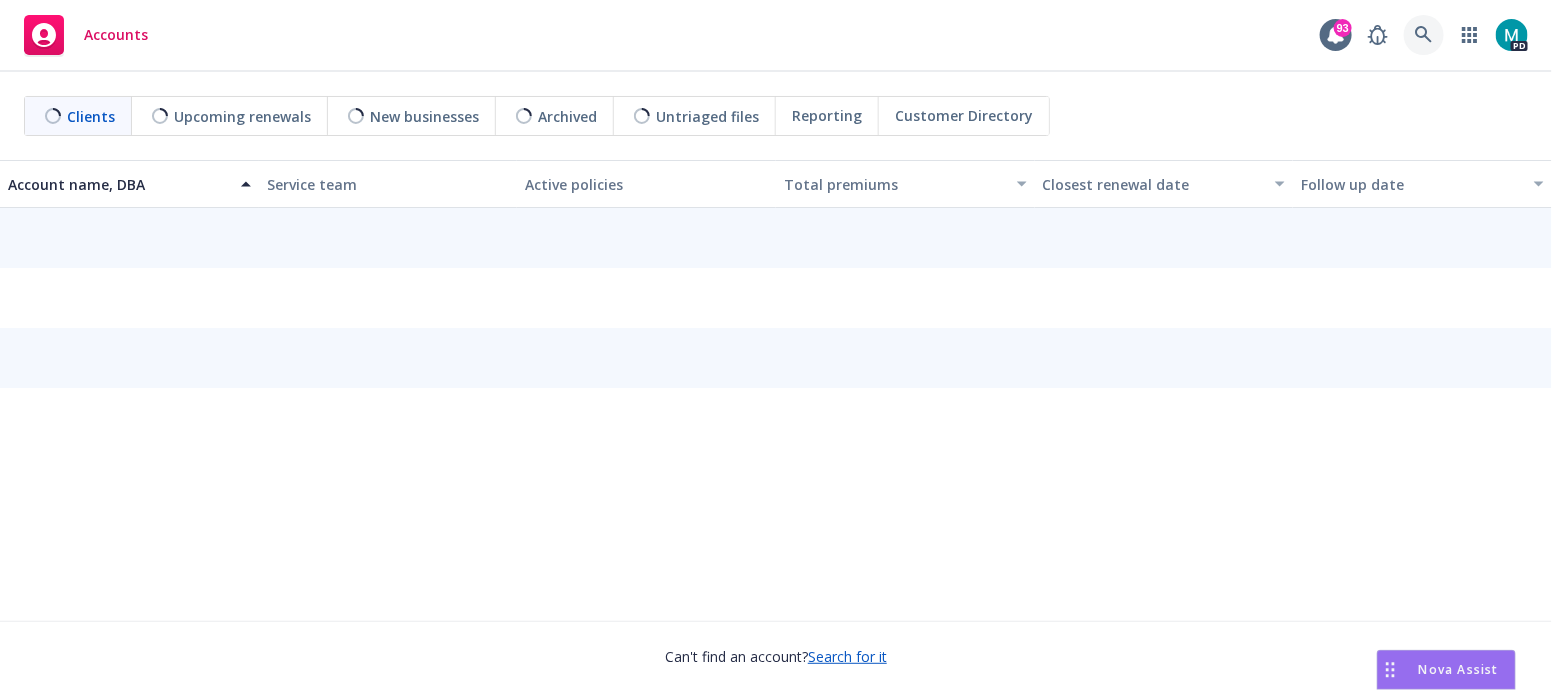 click 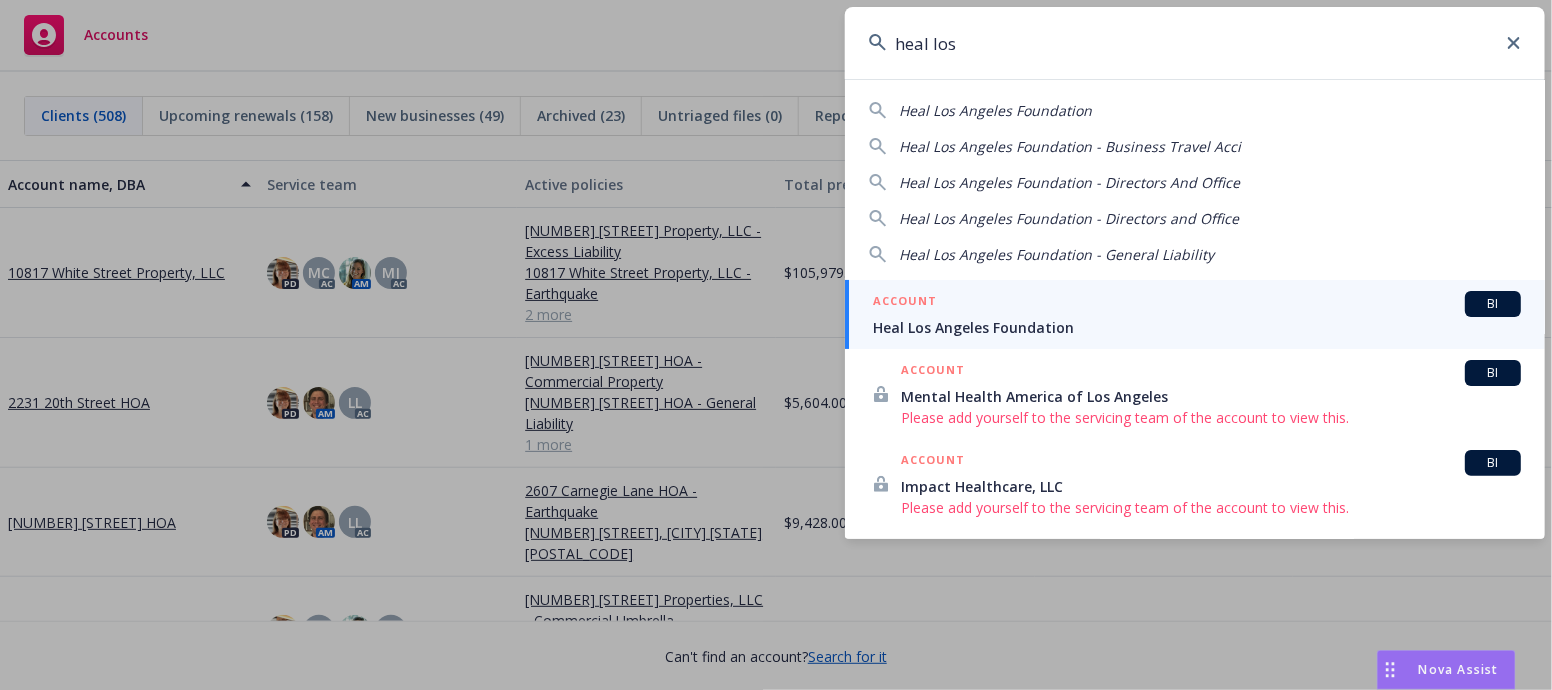 type on "heal los" 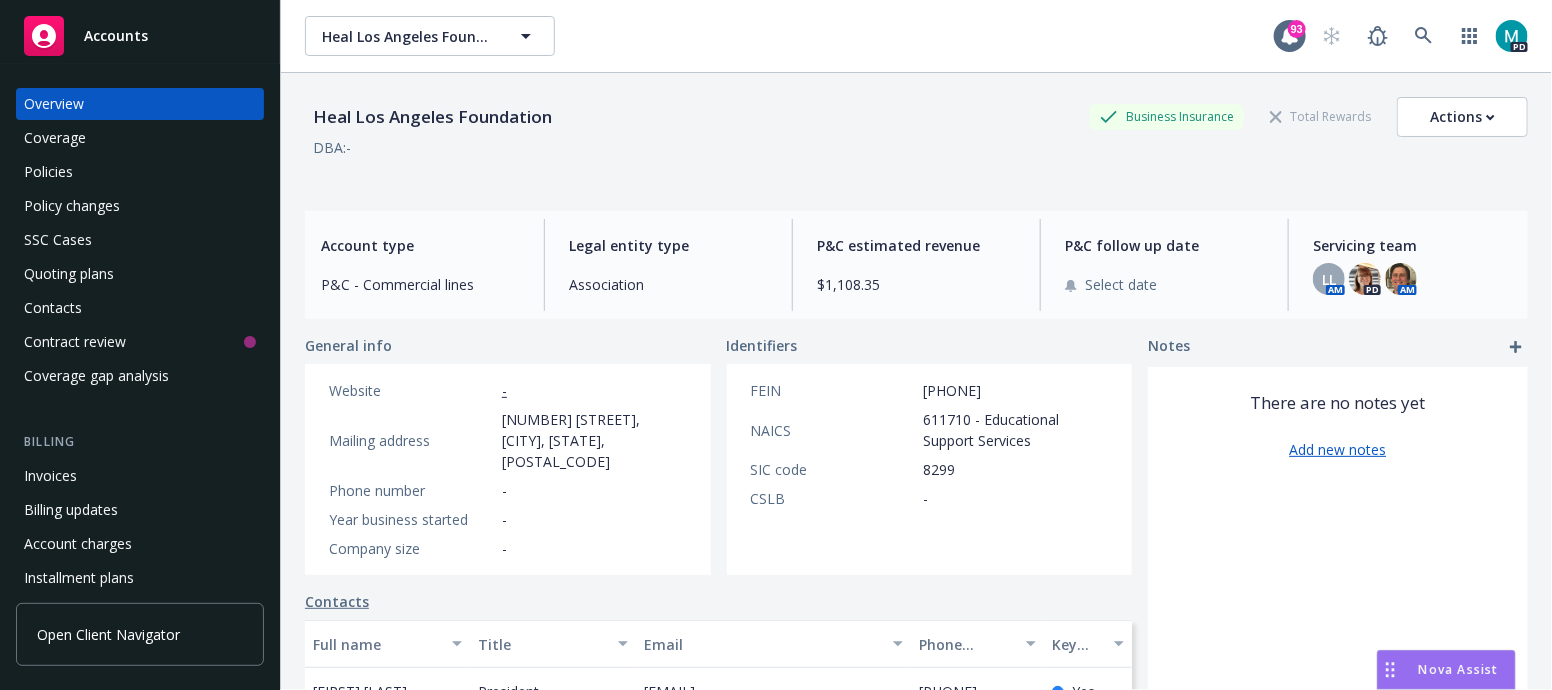 click on "Policies" at bounding box center [140, 172] 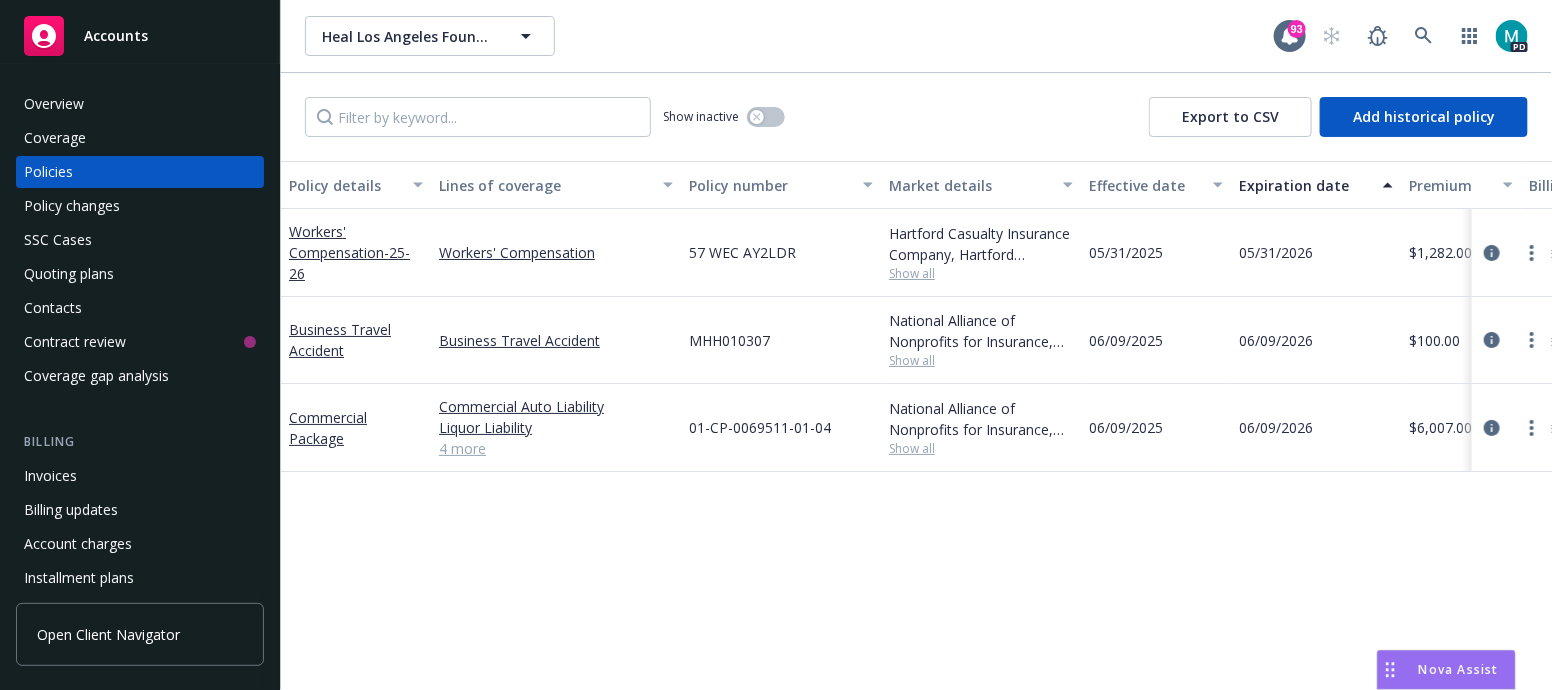 click on "4 more" at bounding box center [556, 448] 